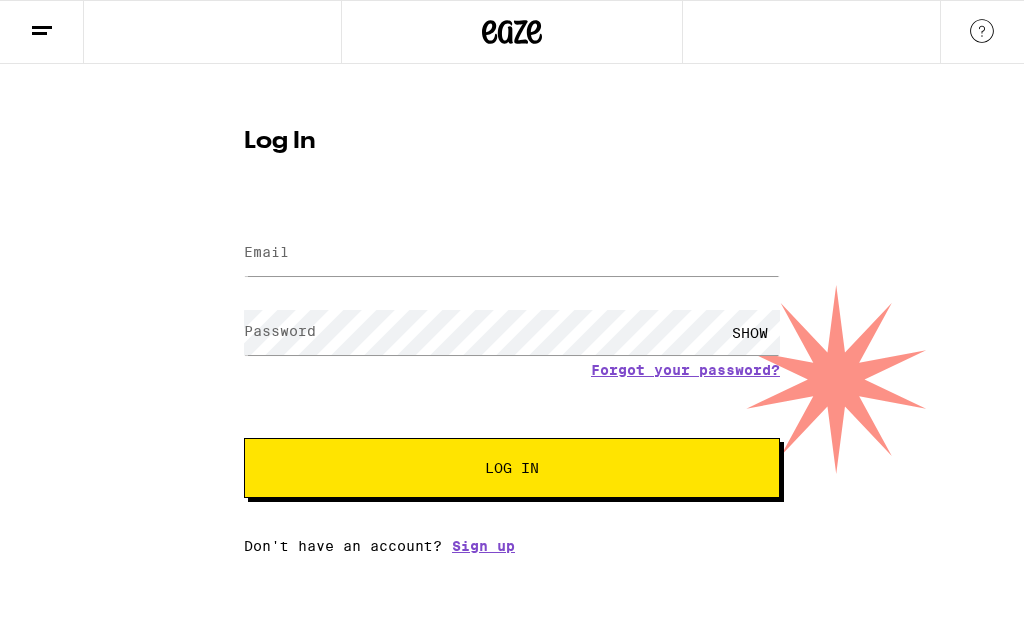 scroll, scrollTop: 0, scrollLeft: 0, axis: both 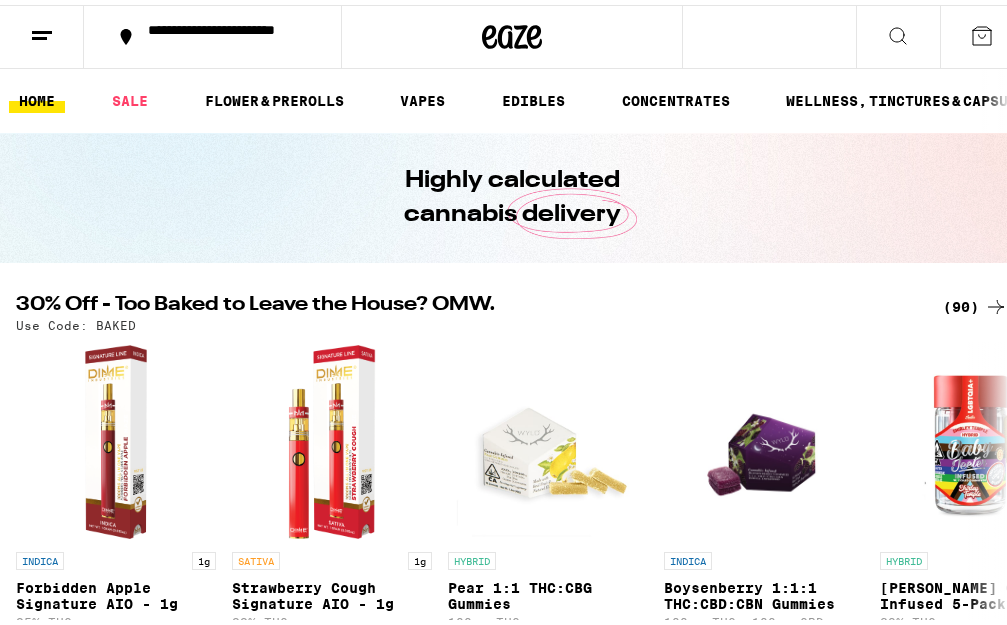 click on "**********" at bounding box center [223, 32] 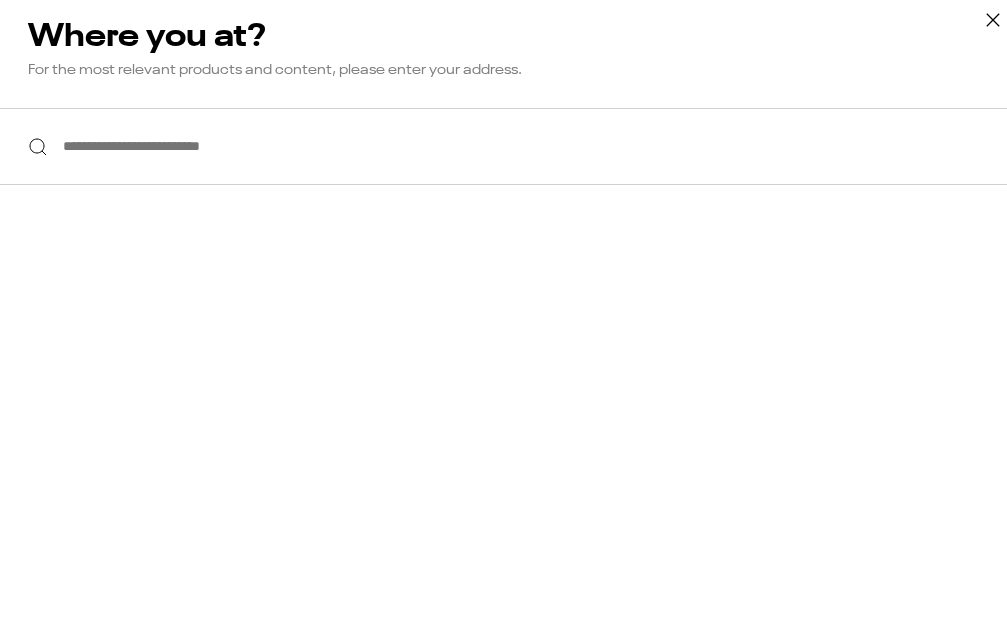 click on "**********" at bounding box center [512, 141] 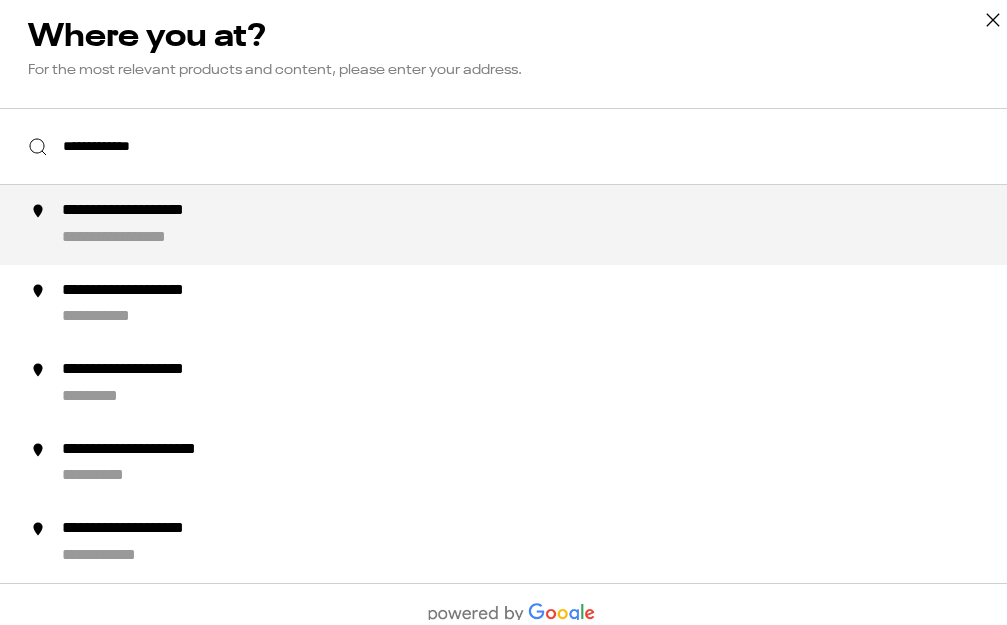 click on "**********" at bounding box center [552, 220] 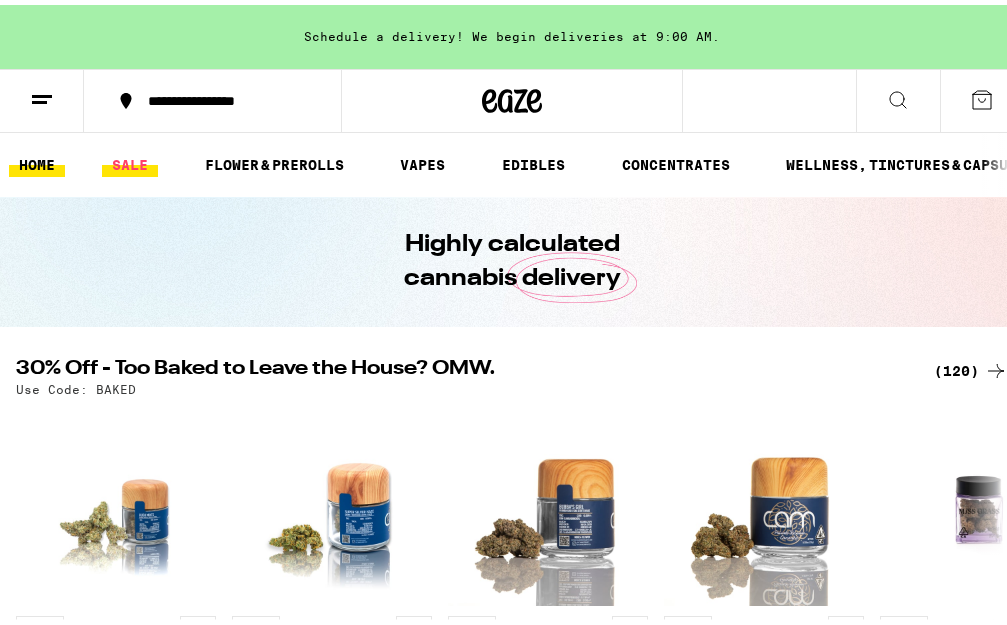 click on "SALE" at bounding box center (130, 160) 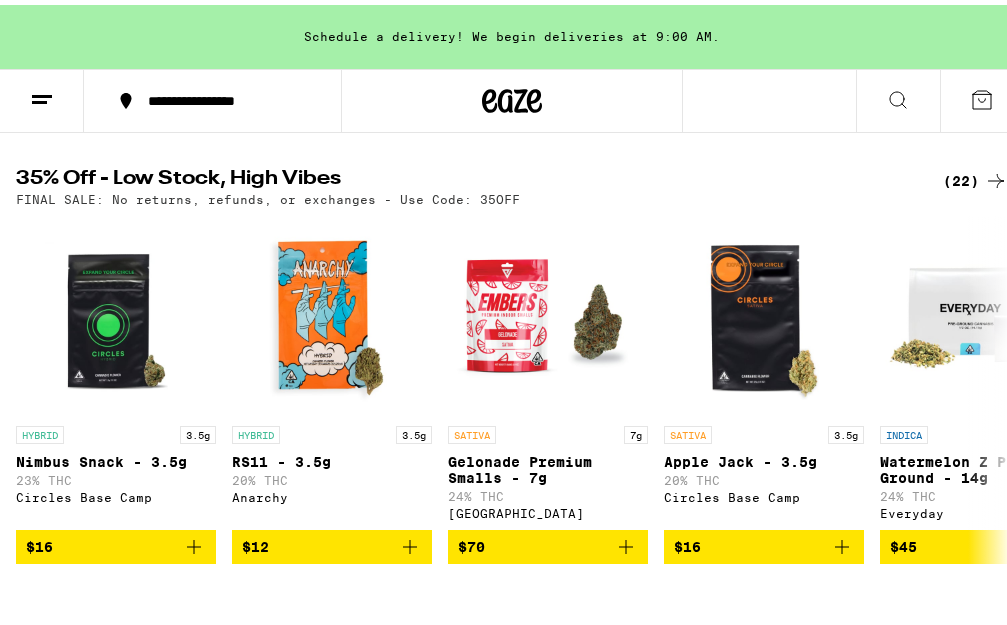 scroll, scrollTop: 670, scrollLeft: 0, axis: vertical 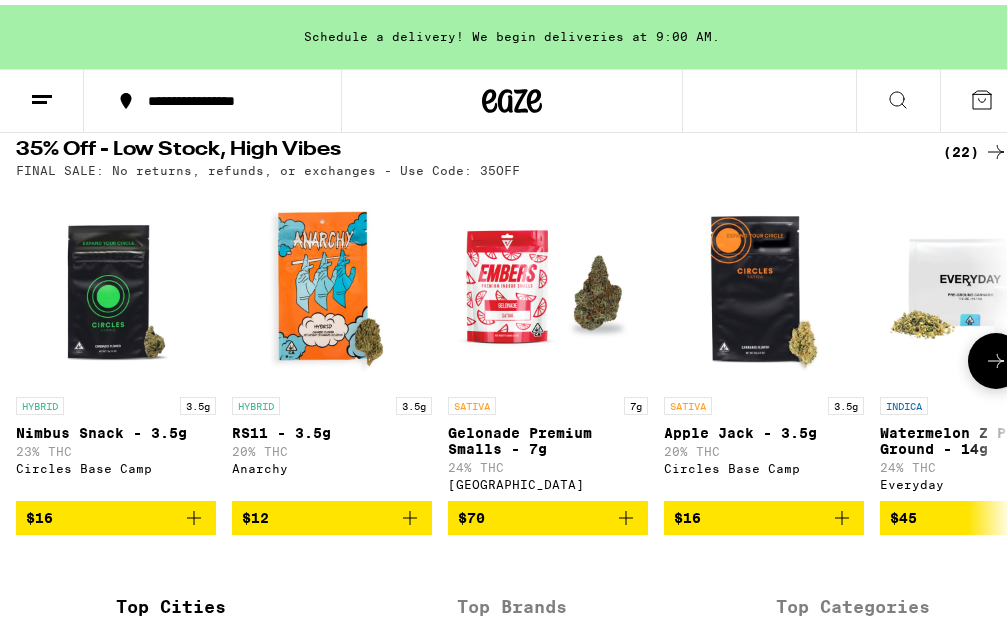 click at bounding box center [996, 356] 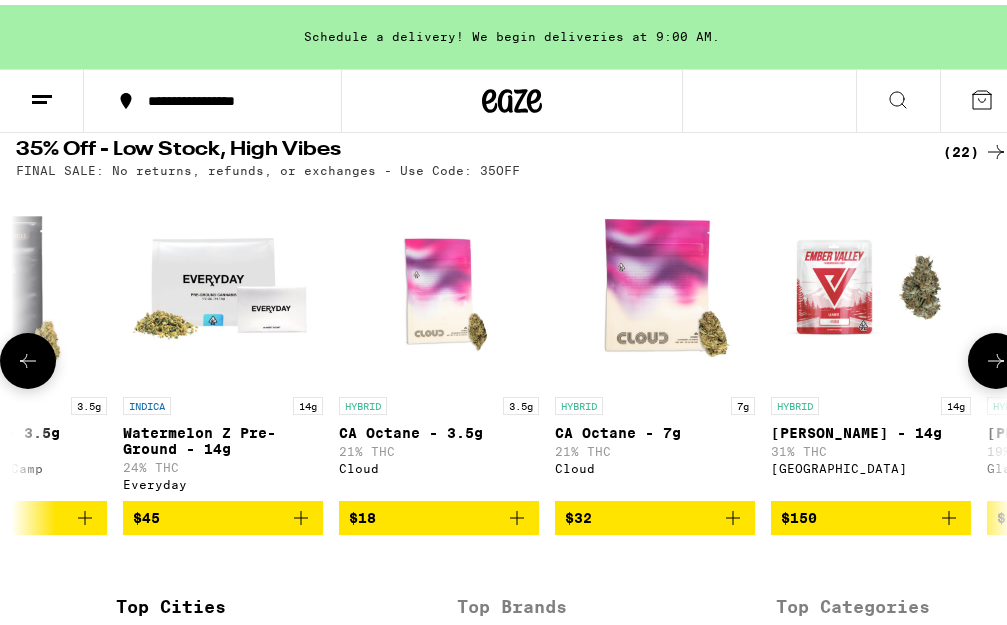 click at bounding box center (996, 356) 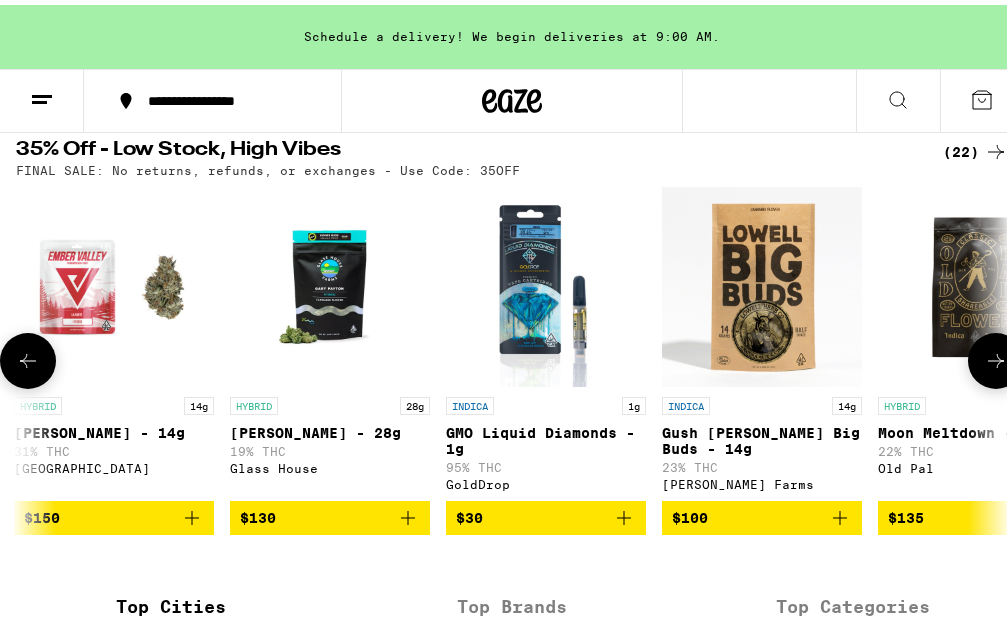 click at bounding box center [996, 356] 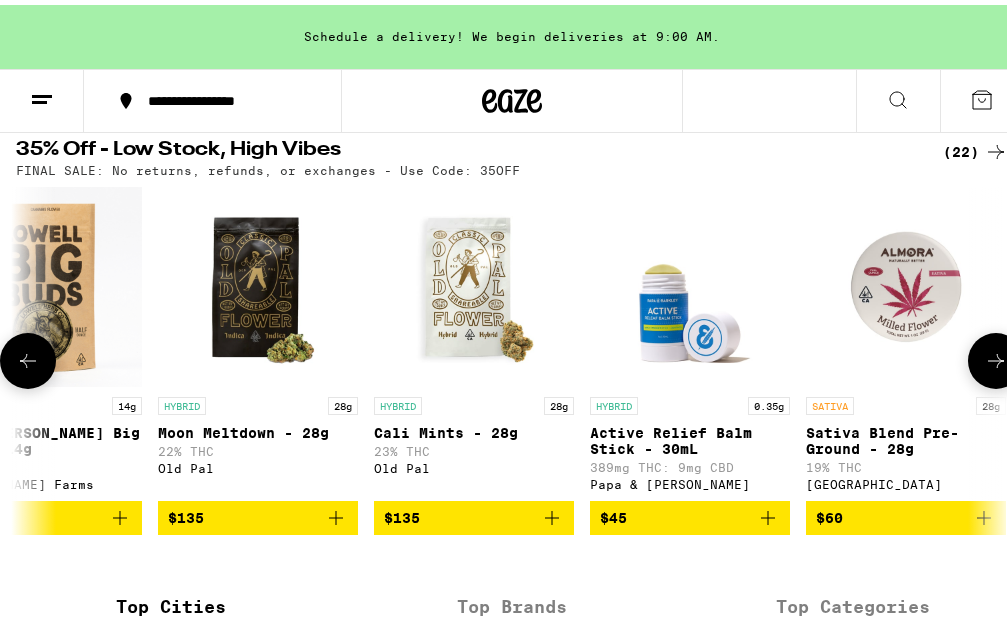 scroll, scrollTop: 0, scrollLeft: 2271, axis: horizontal 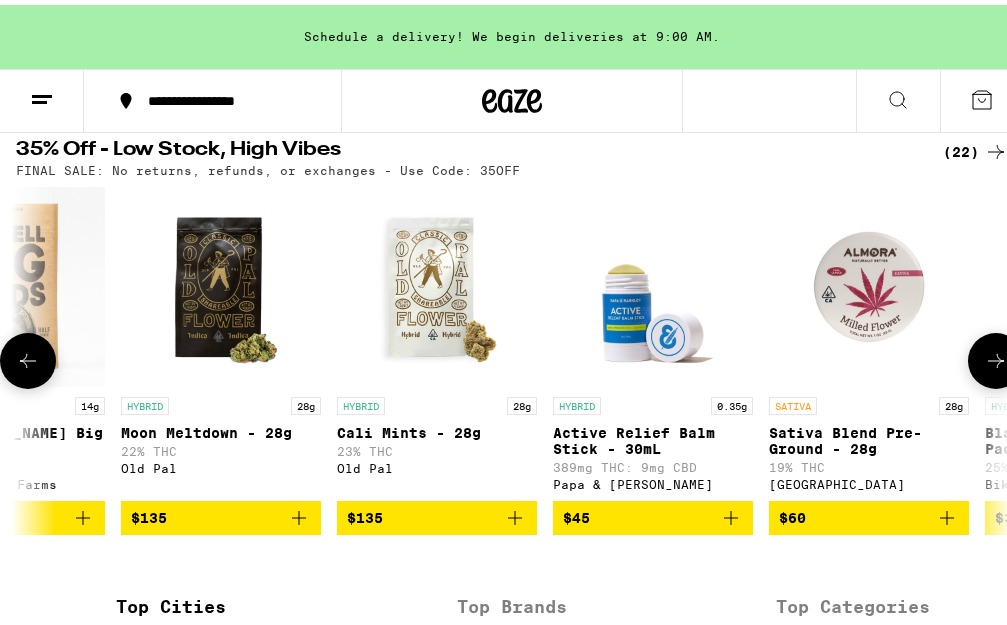 click at bounding box center (996, 356) 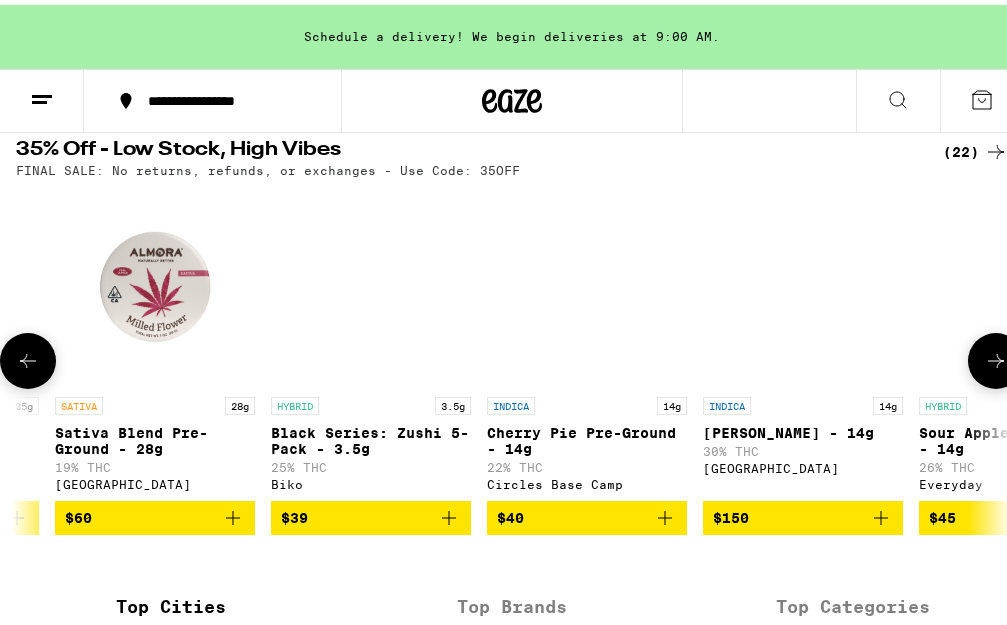 scroll, scrollTop: 0, scrollLeft: 3028, axis: horizontal 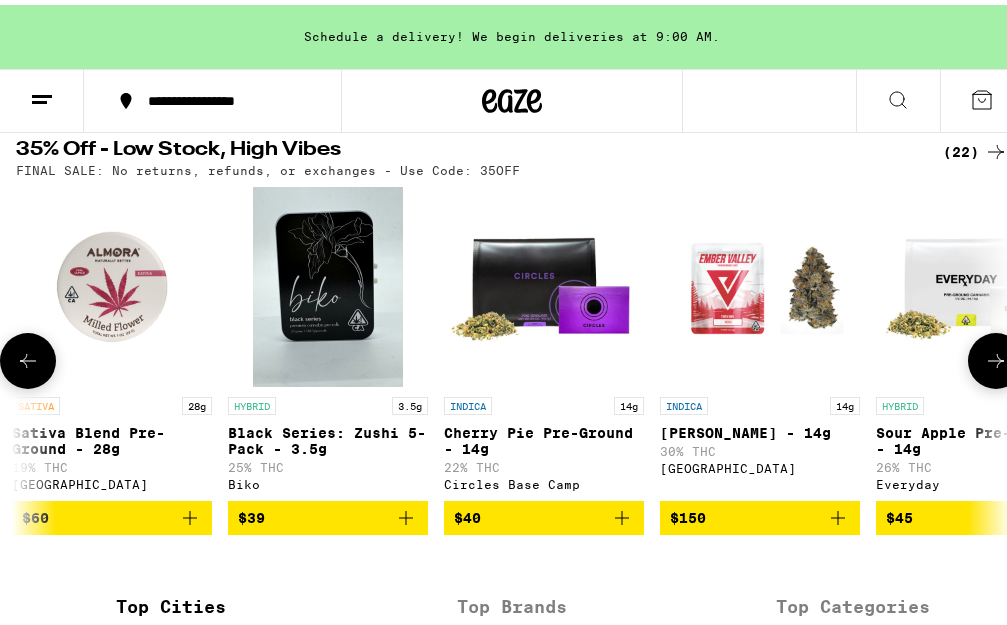 click at bounding box center (996, 356) 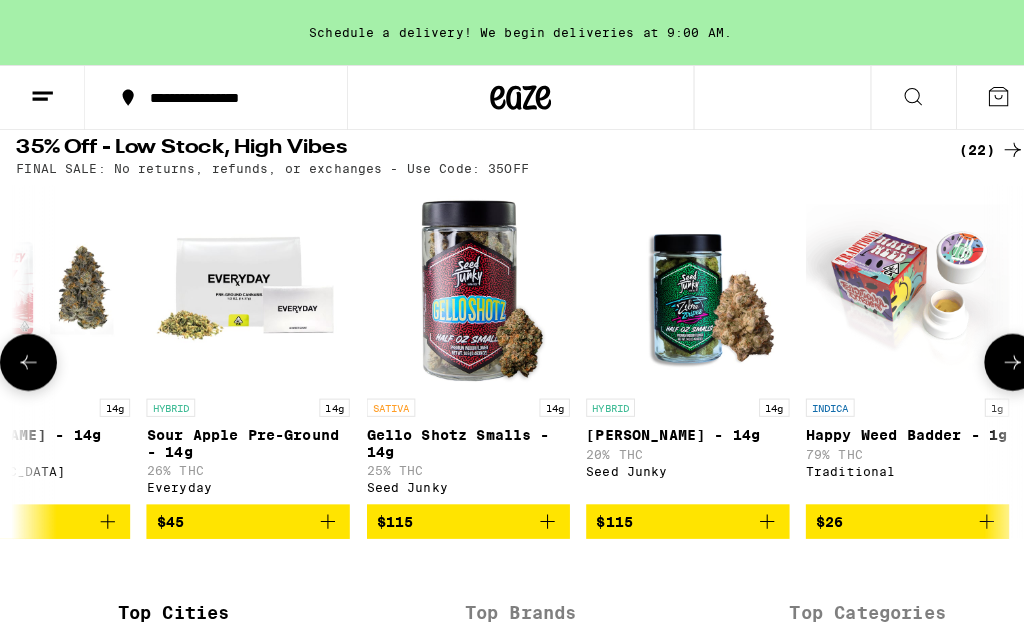 scroll, scrollTop: 0, scrollLeft: 3777, axis: horizontal 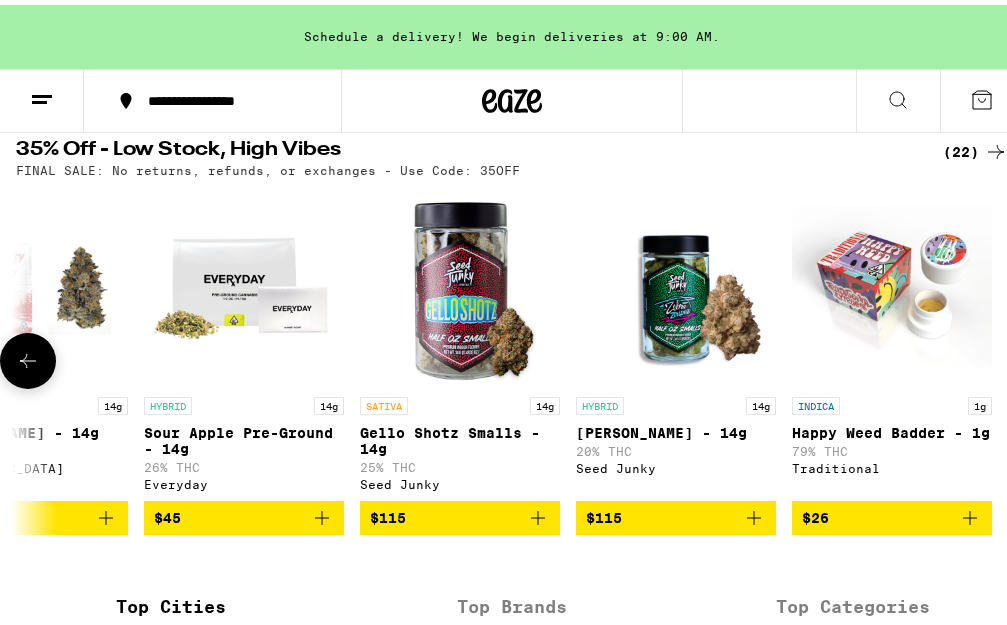 click at bounding box center [996, 356] 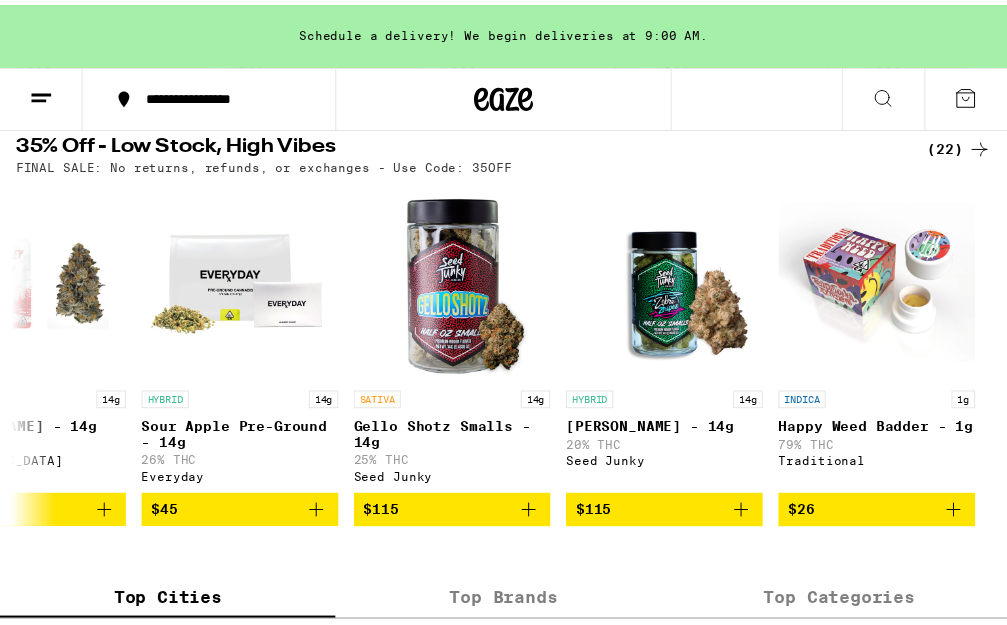 scroll, scrollTop: 0, scrollLeft: 3760, axis: horizontal 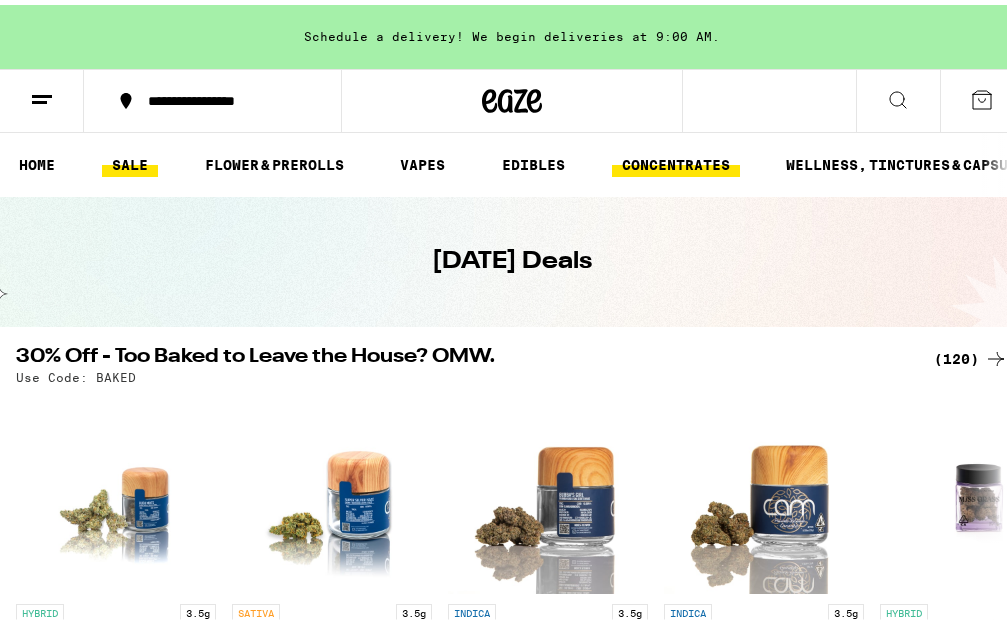 click on "CONCENTRATES" at bounding box center [676, 160] 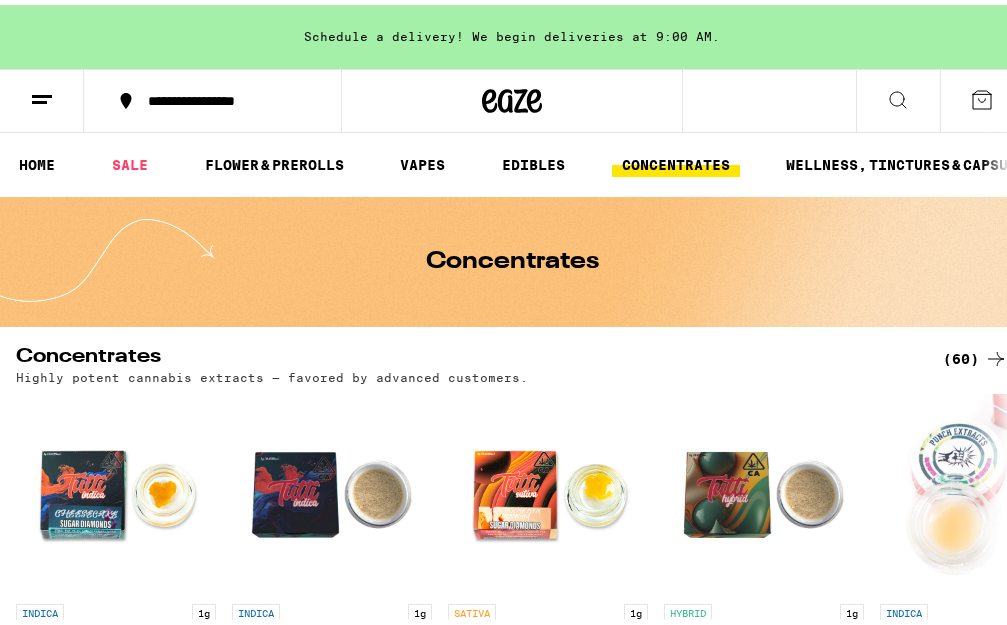 scroll, scrollTop: 0, scrollLeft: 0, axis: both 